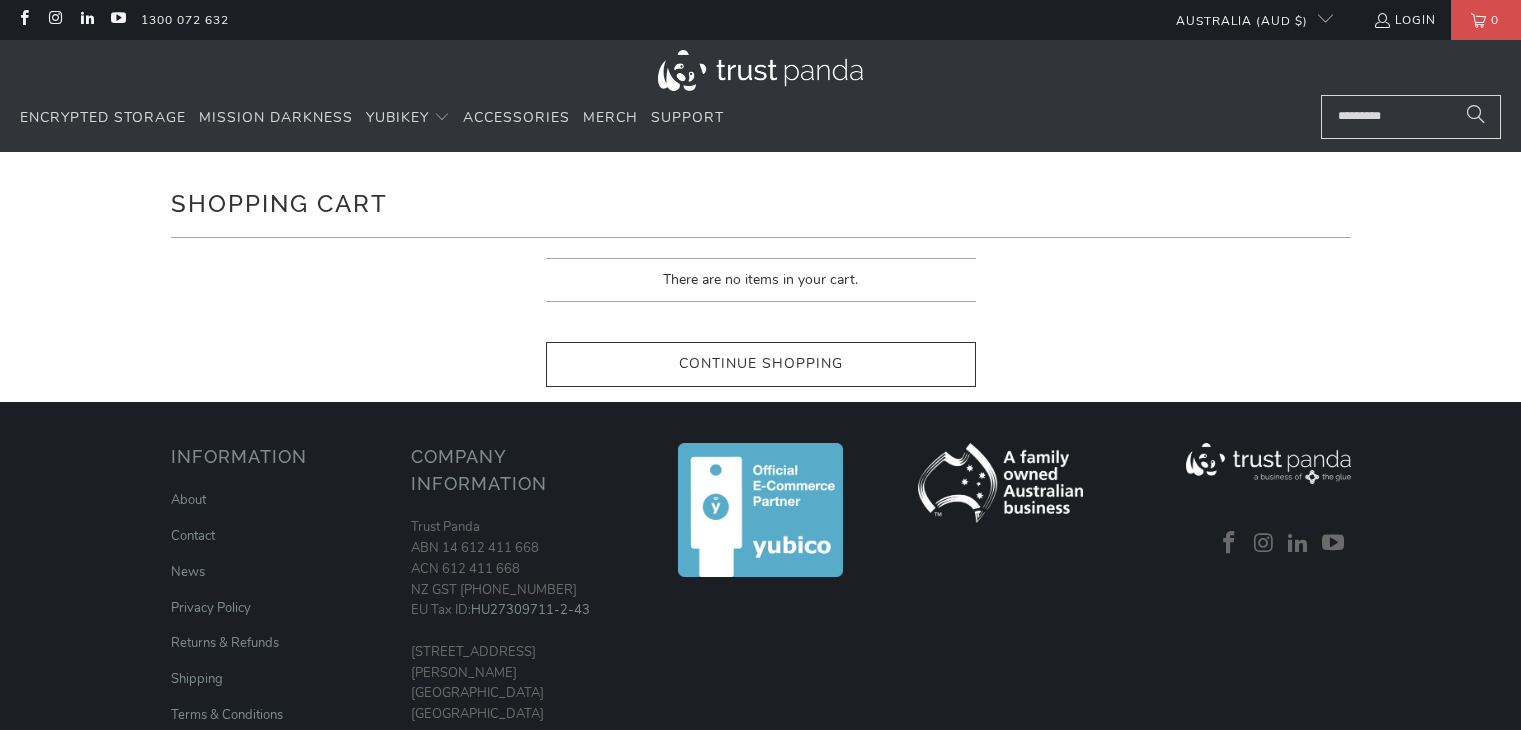 scroll, scrollTop: 0, scrollLeft: 0, axis: both 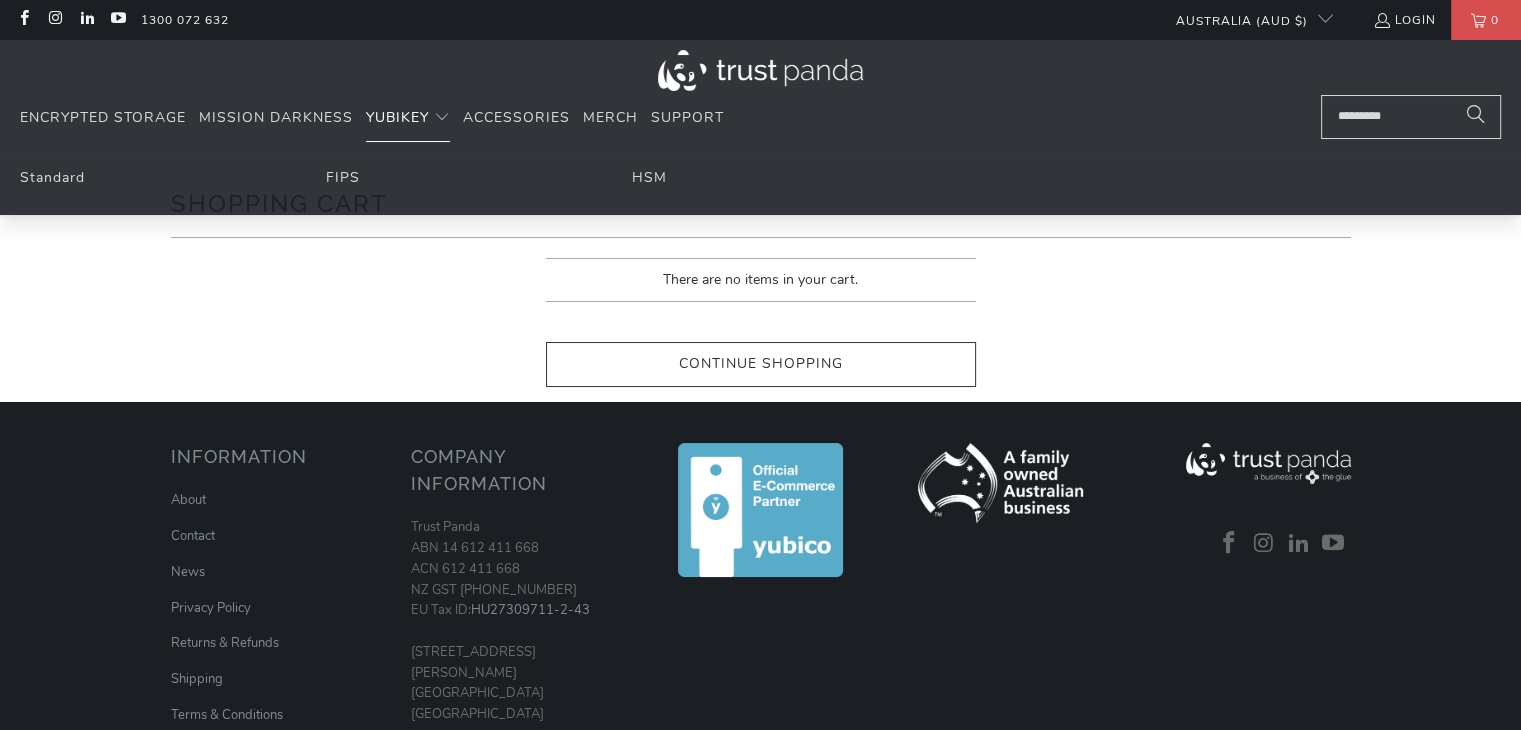 click on "YubiKey" at bounding box center (397, 117) 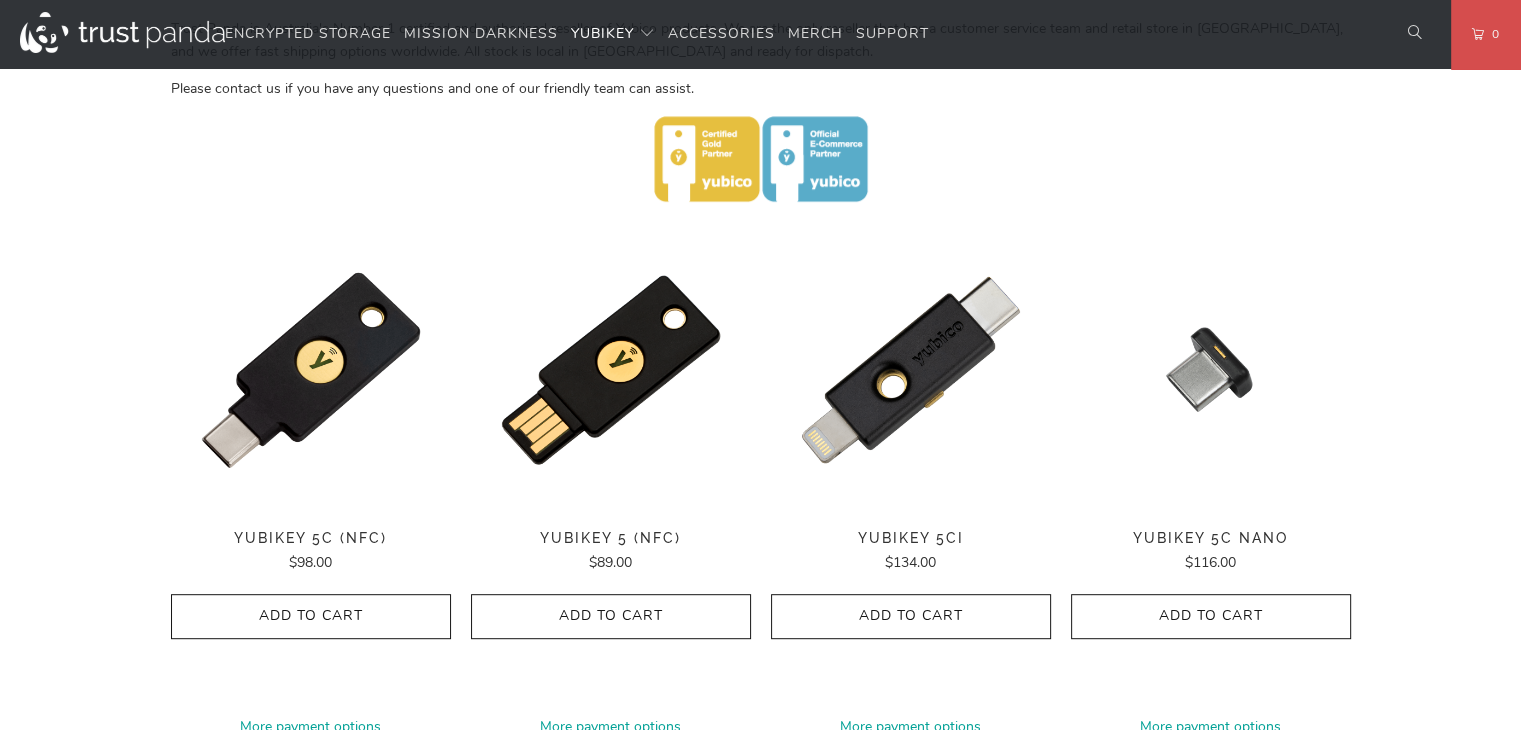 scroll, scrollTop: 900, scrollLeft: 0, axis: vertical 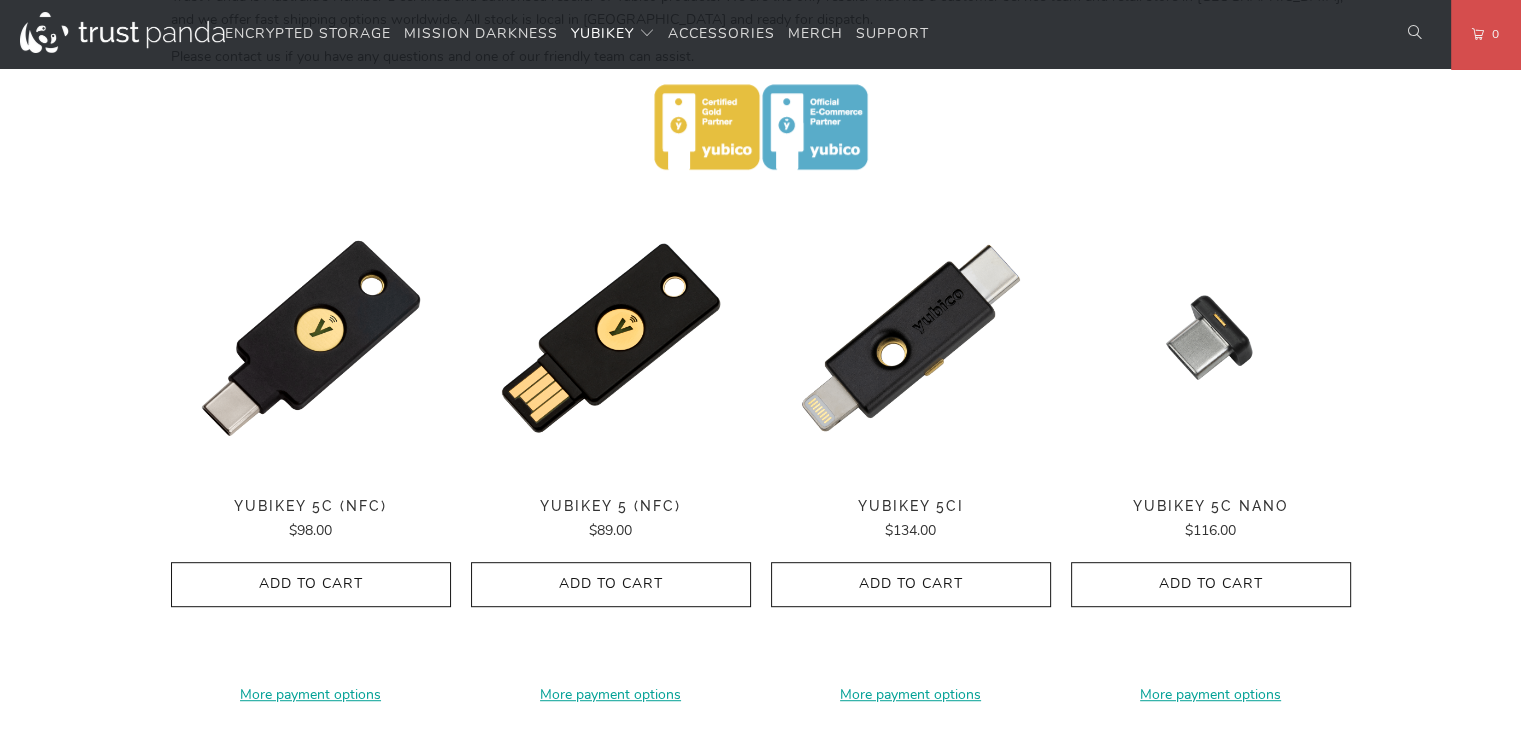 click on "YubiKey 5C (NFC)" at bounding box center [311, 506] 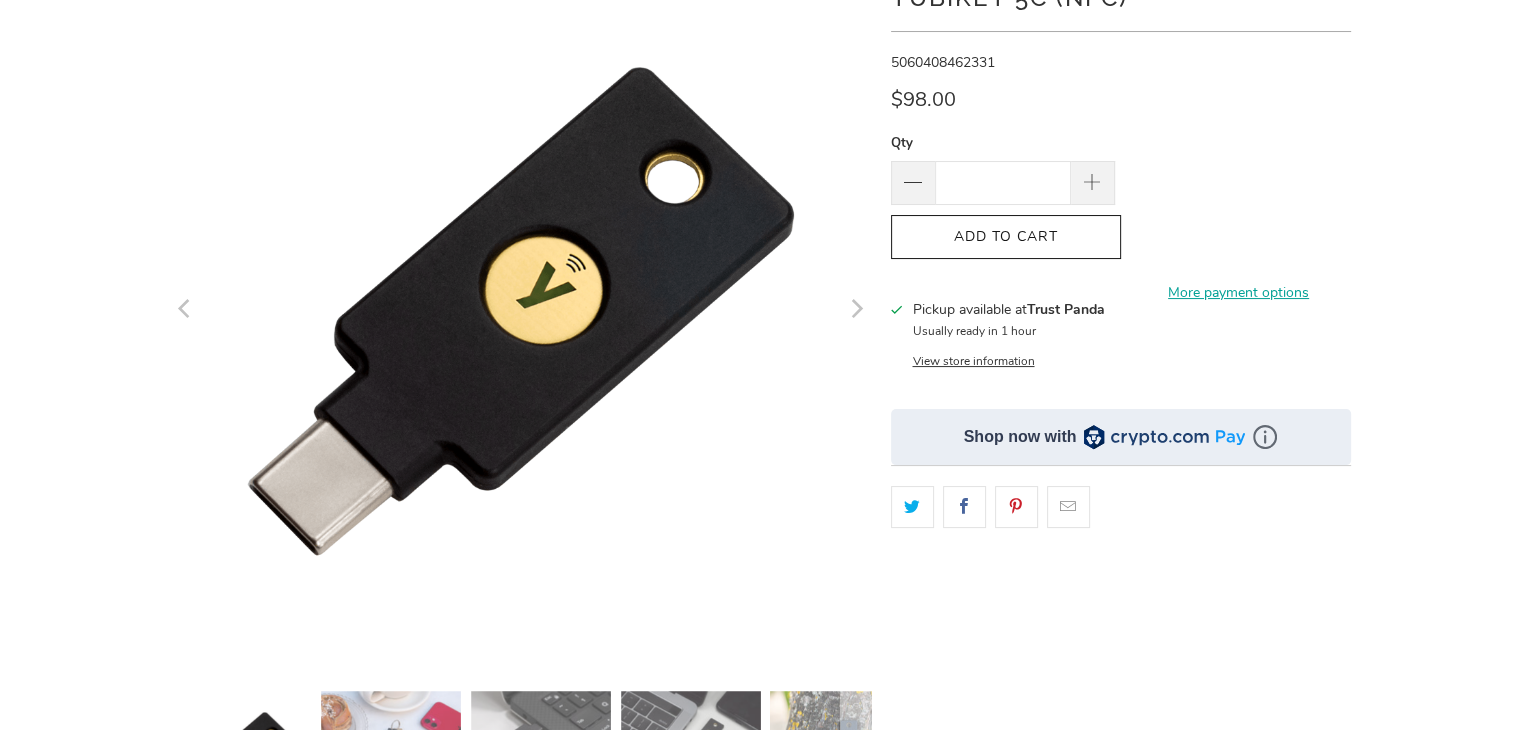 scroll, scrollTop: 100, scrollLeft: 0, axis: vertical 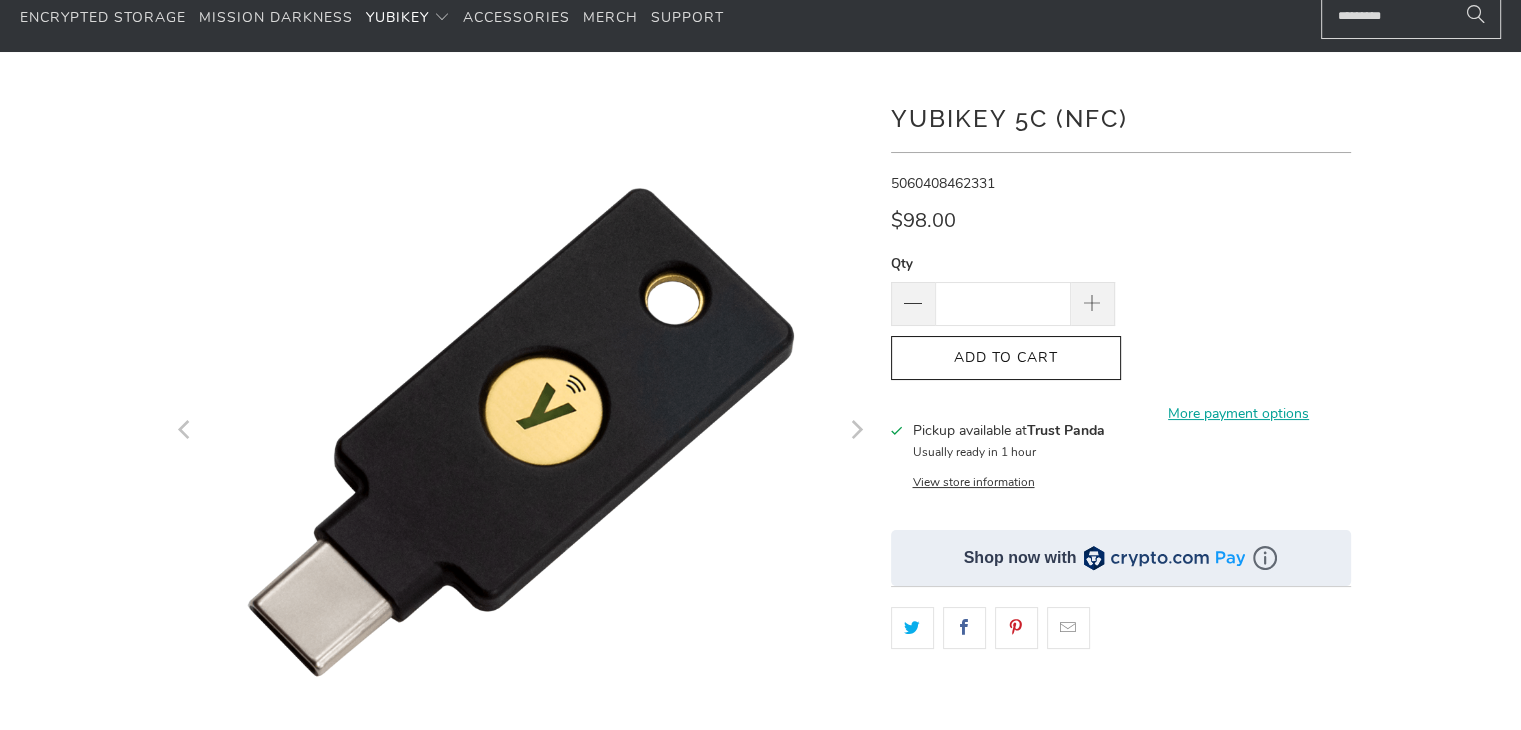click on "View store information" 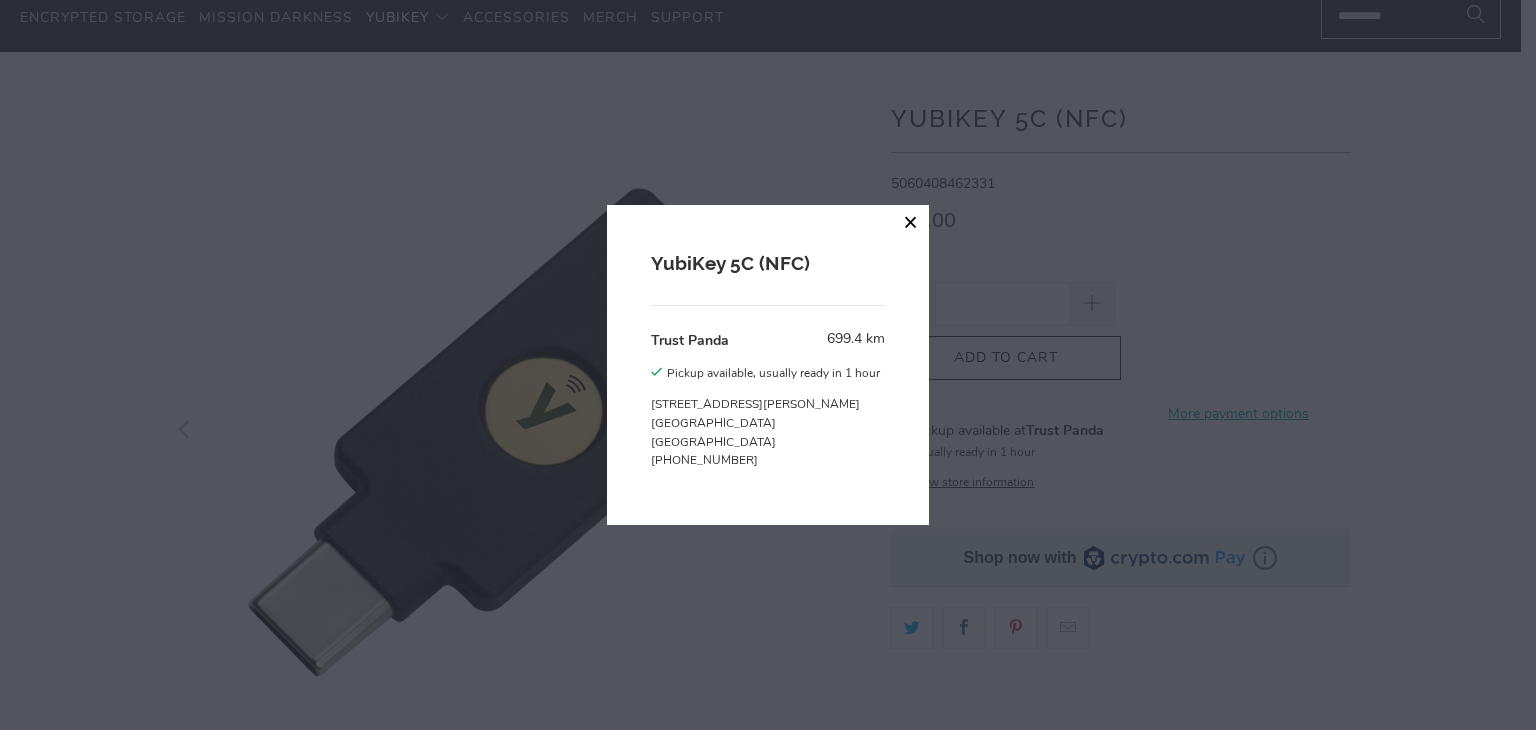 click at bounding box center [911, 223] 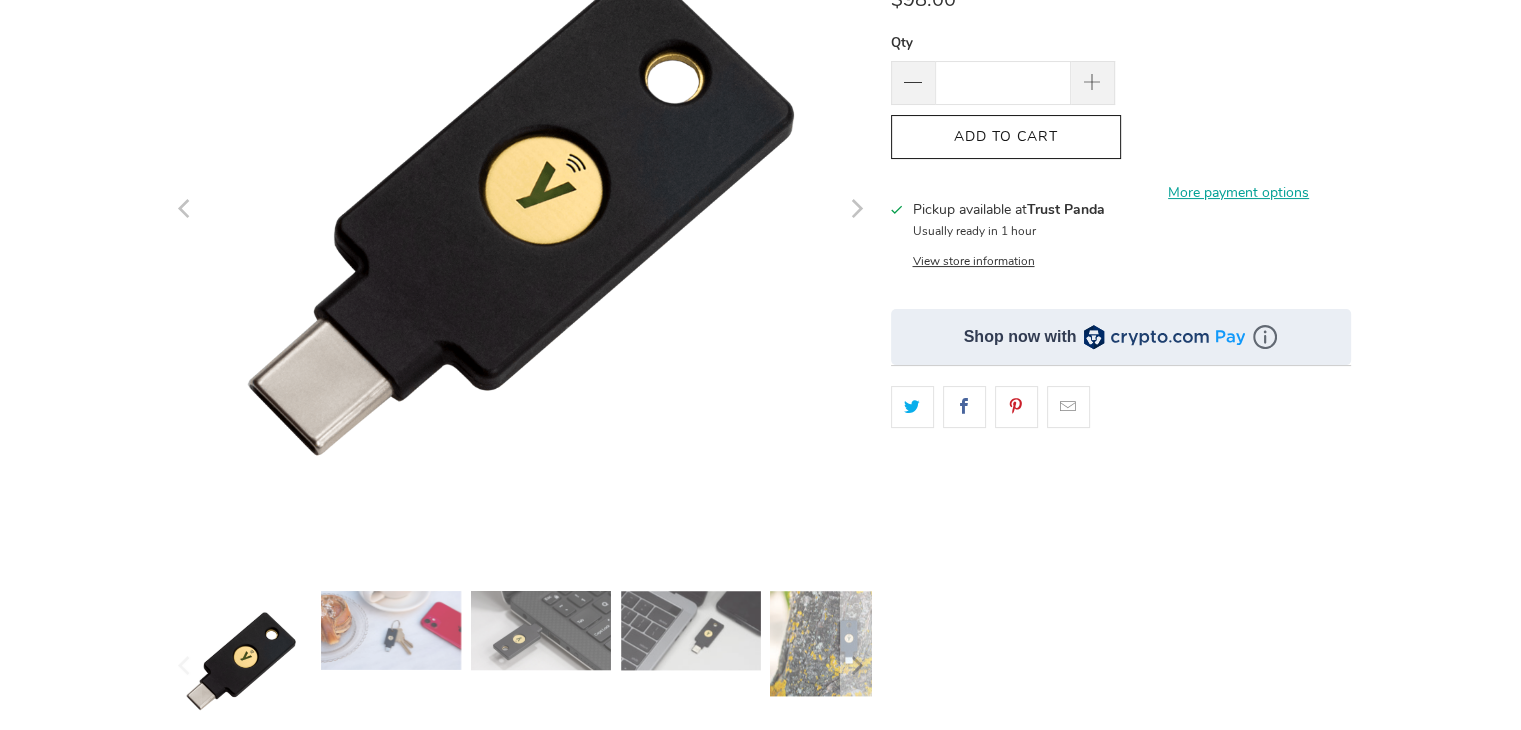 scroll, scrollTop: 400, scrollLeft: 0, axis: vertical 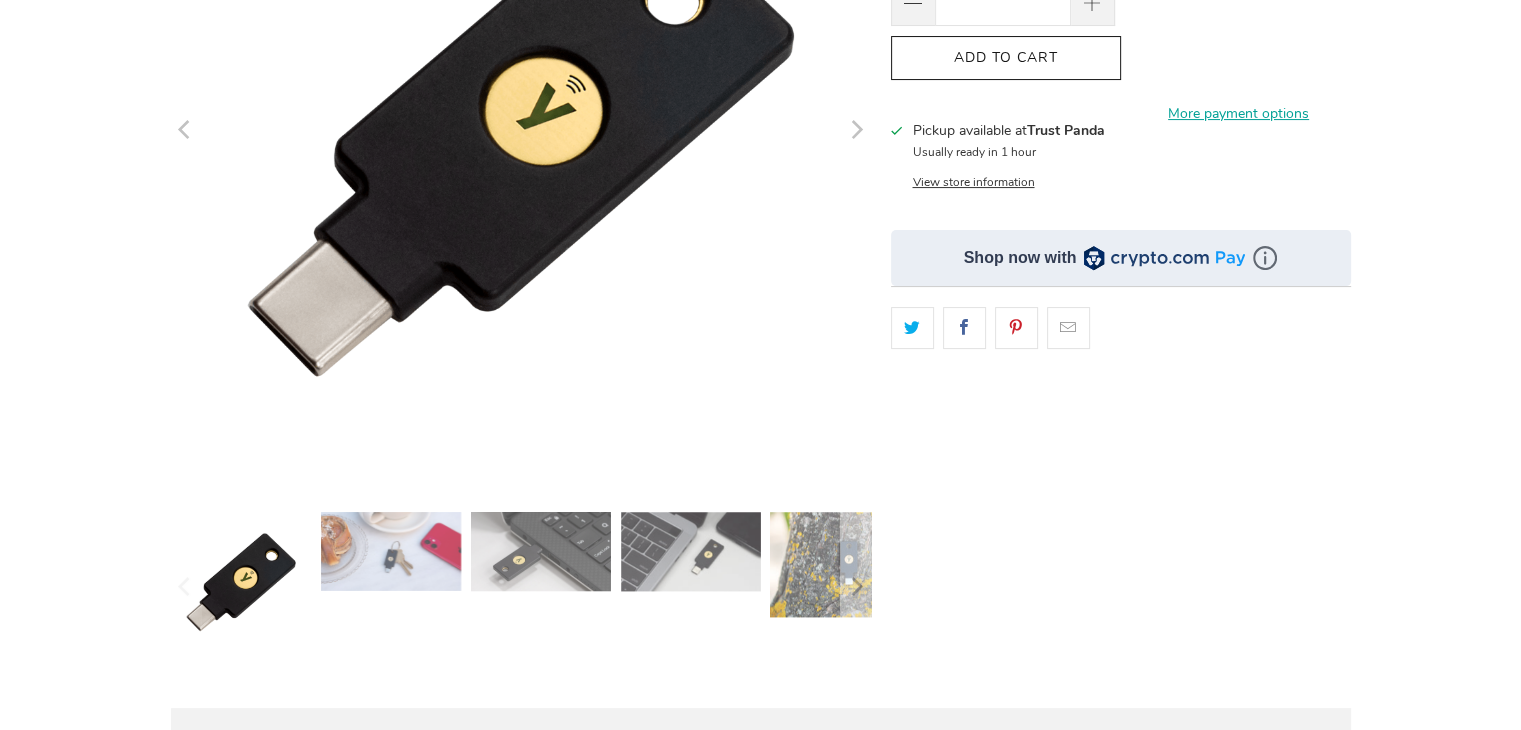 click at bounding box center (391, 551) 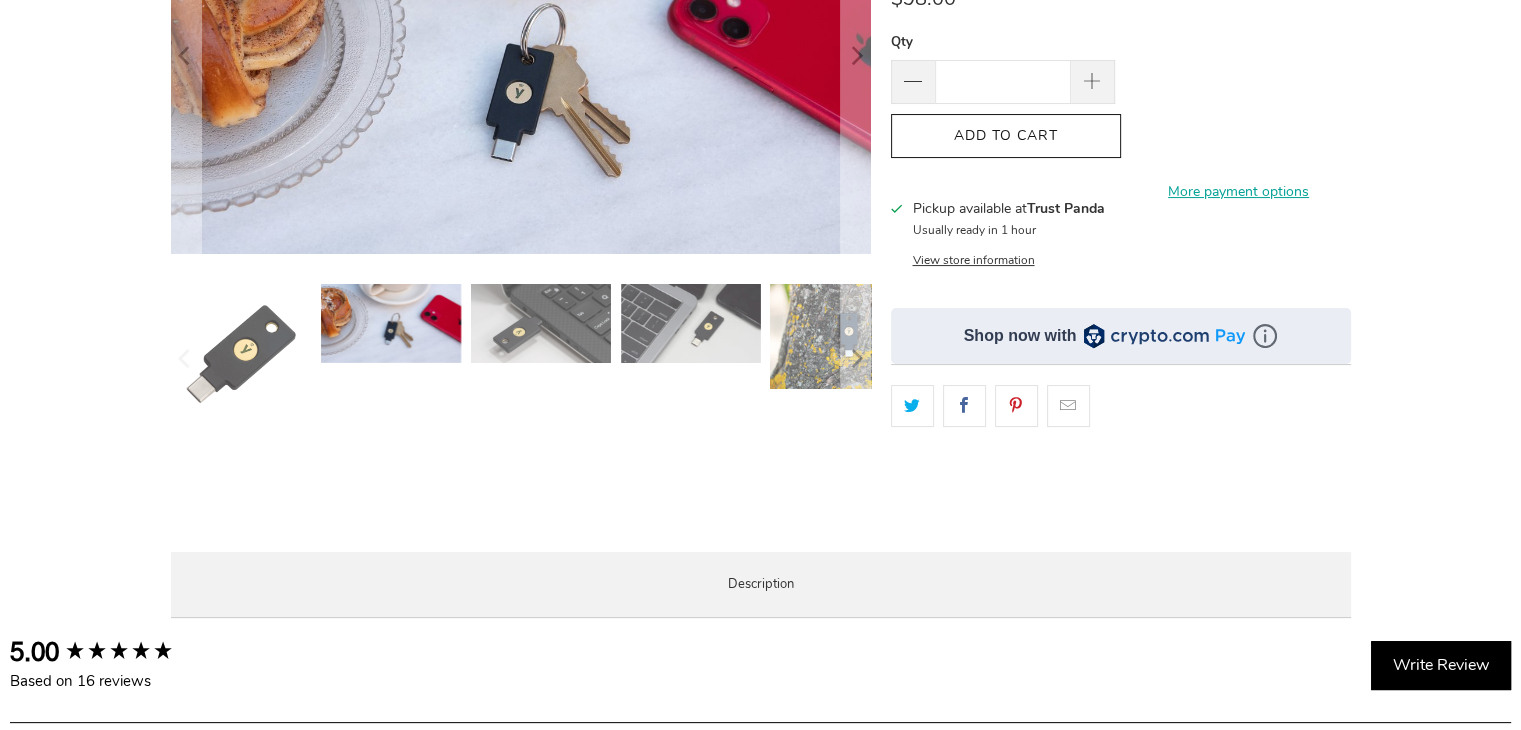 scroll, scrollTop: 200, scrollLeft: 0, axis: vertical 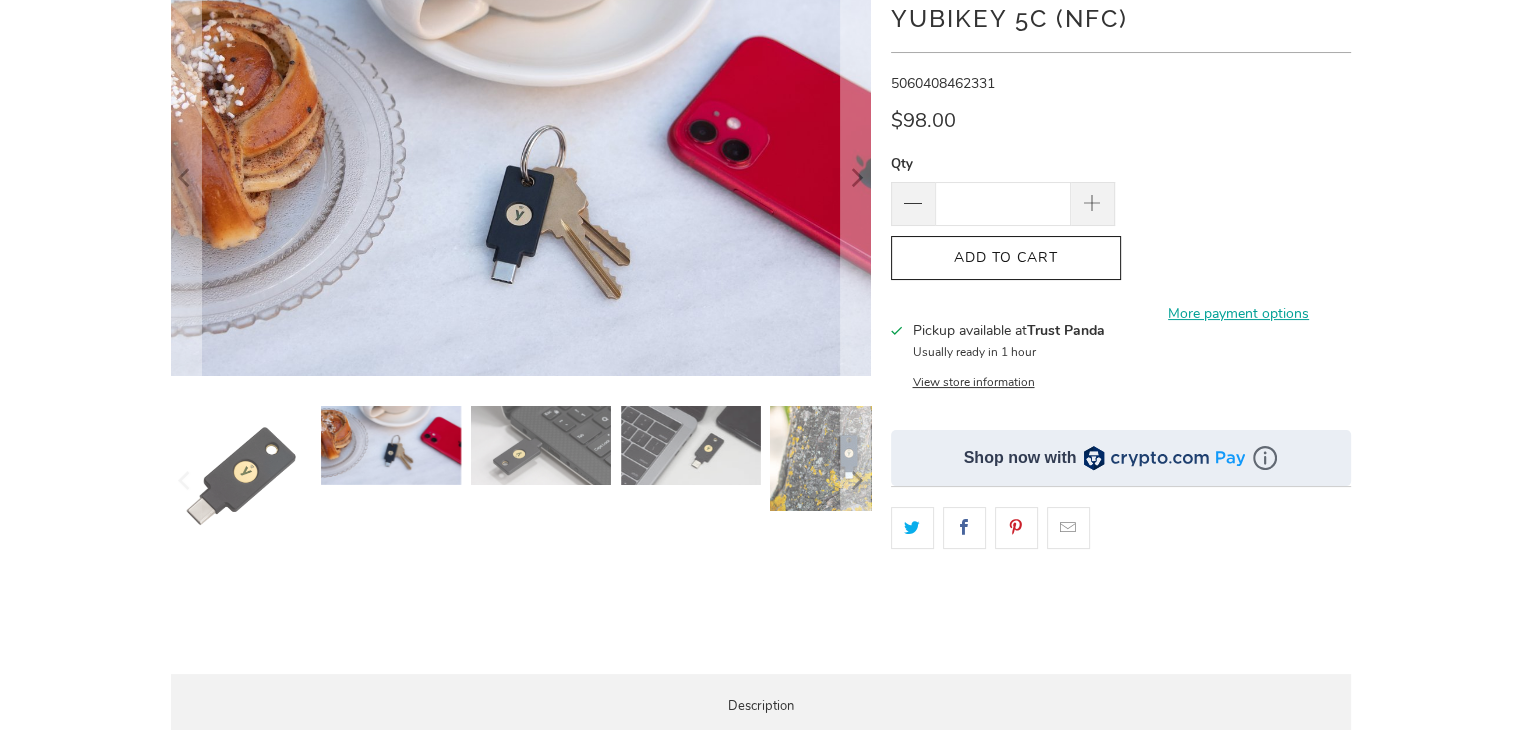 click at bounding box center [541, 445] 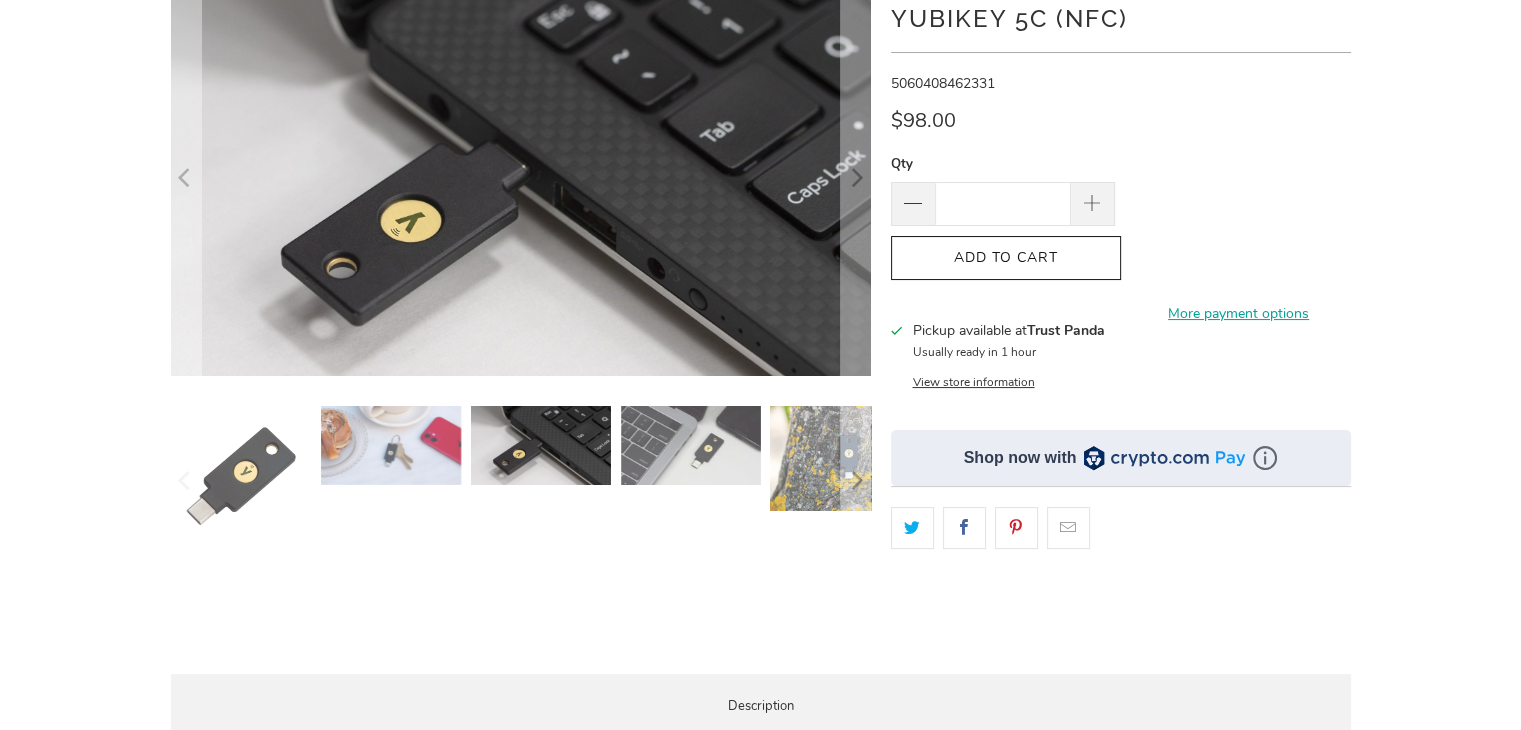 click at bounding box center [691, 445] 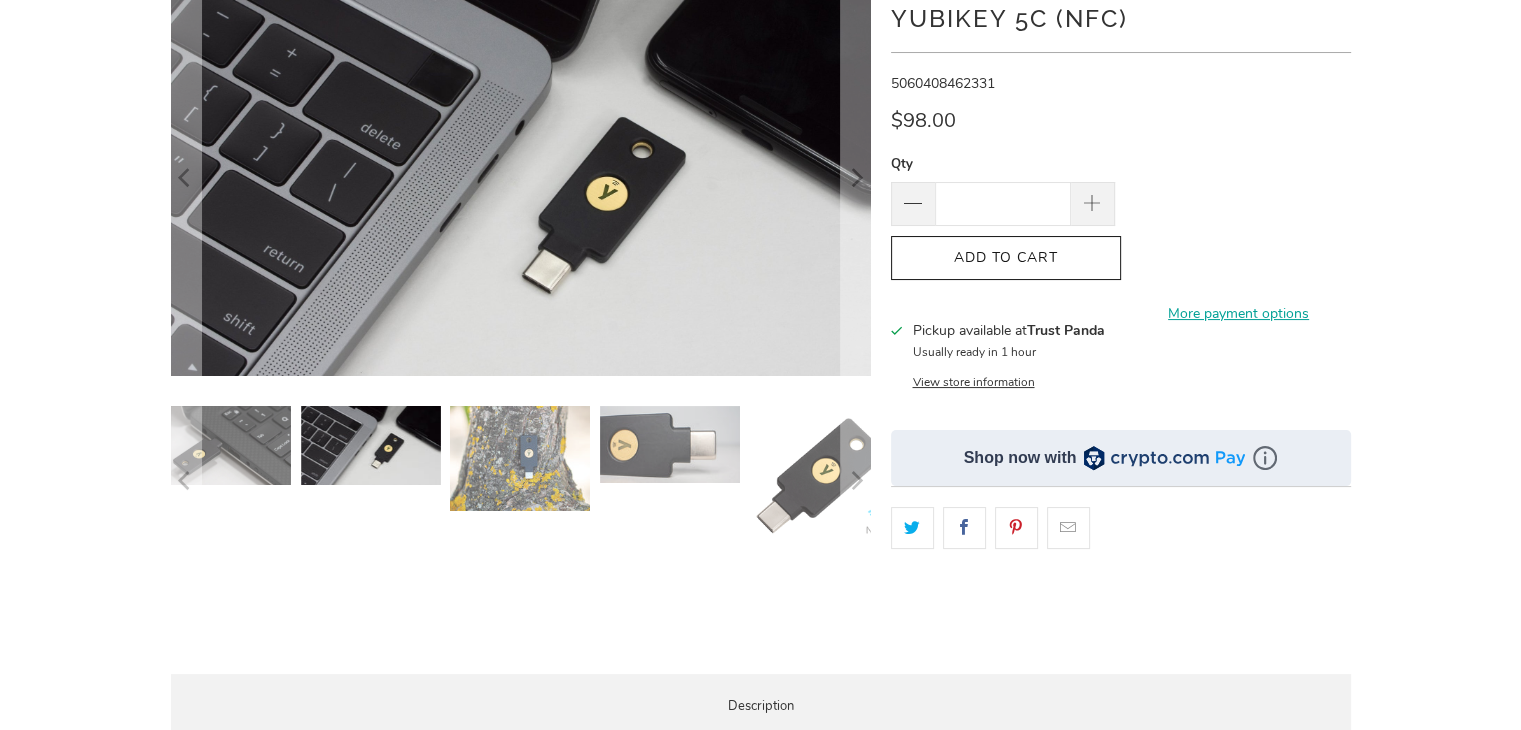 click at bounding box center [520, 458] 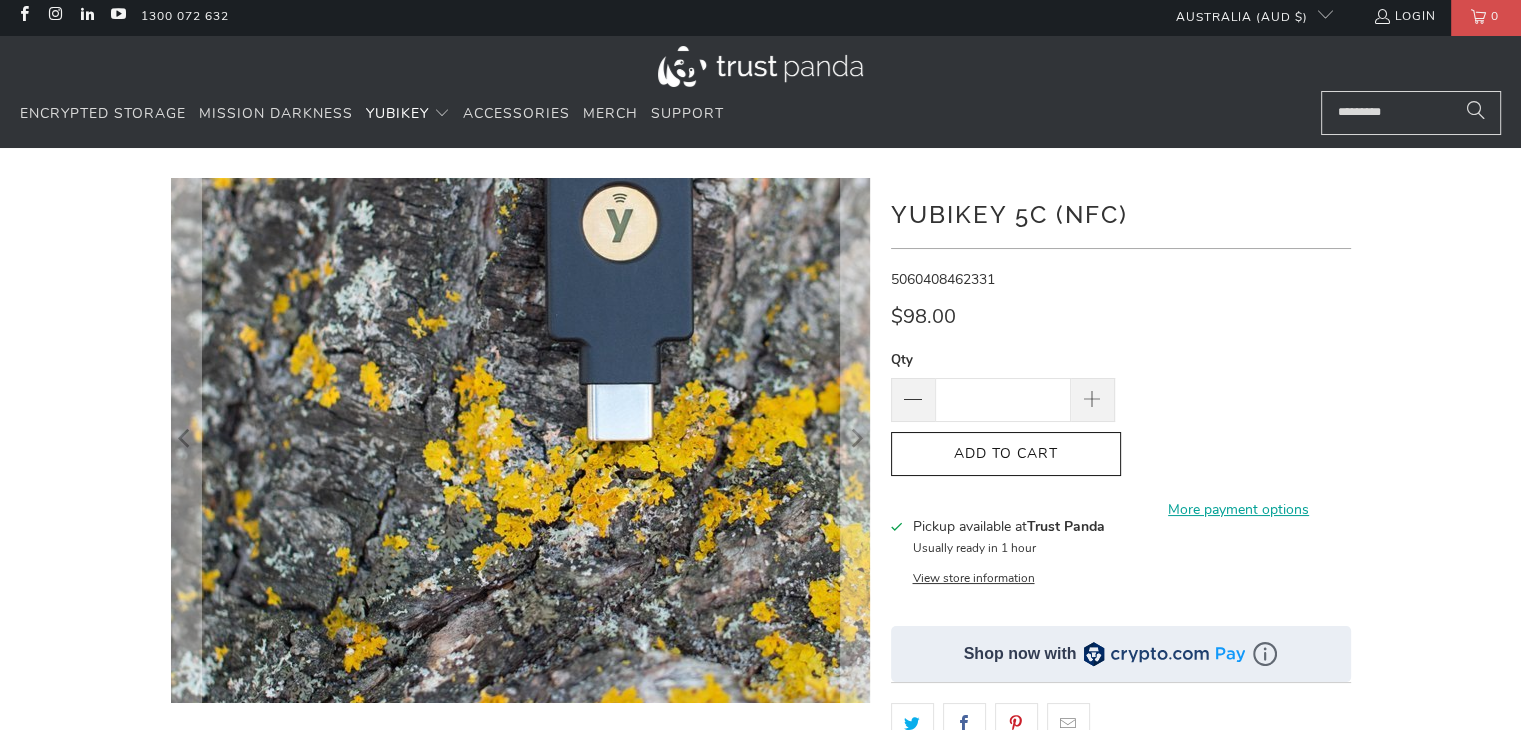 scroll, scrollTop: 0, scrollLeft: 0, axis: both 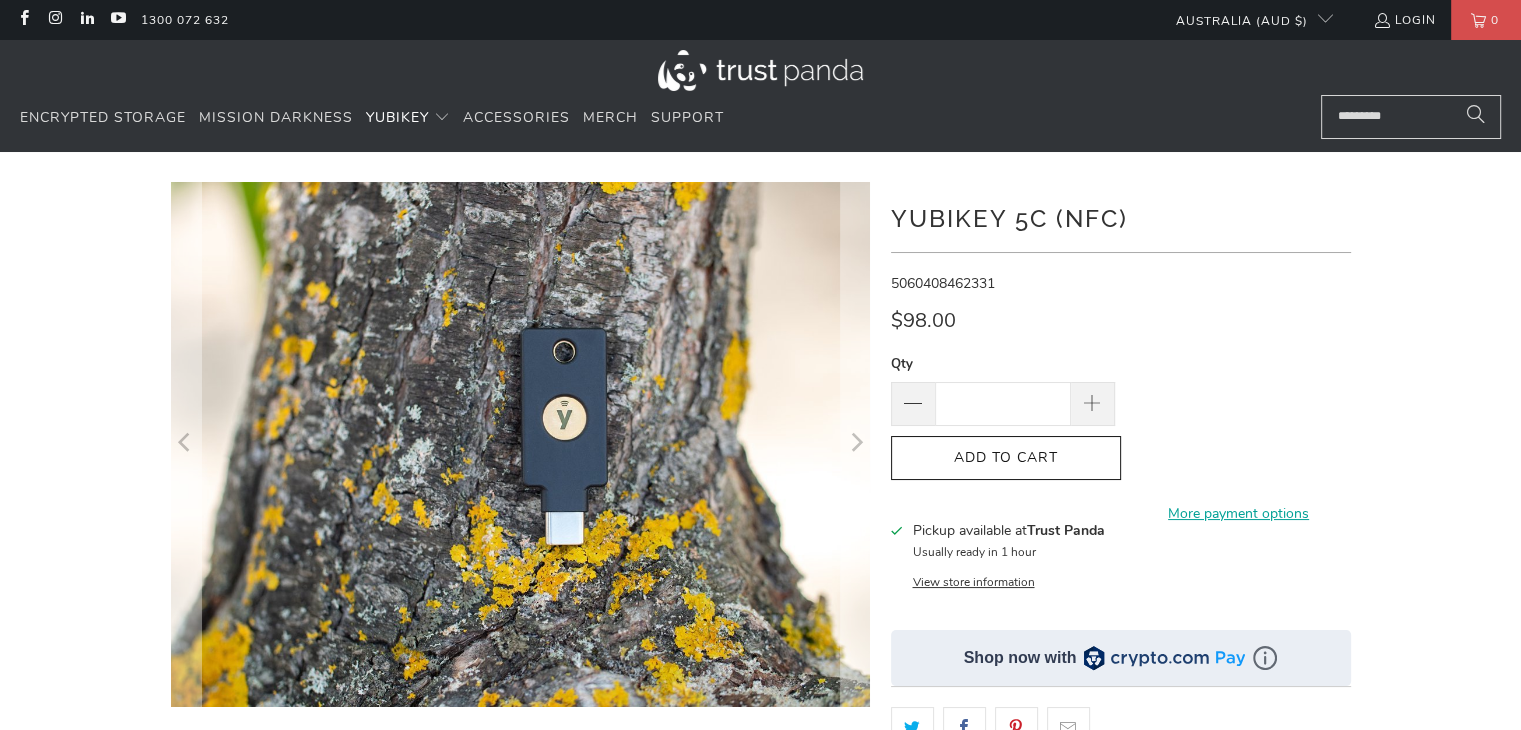 click at bounding box center [760, 599] 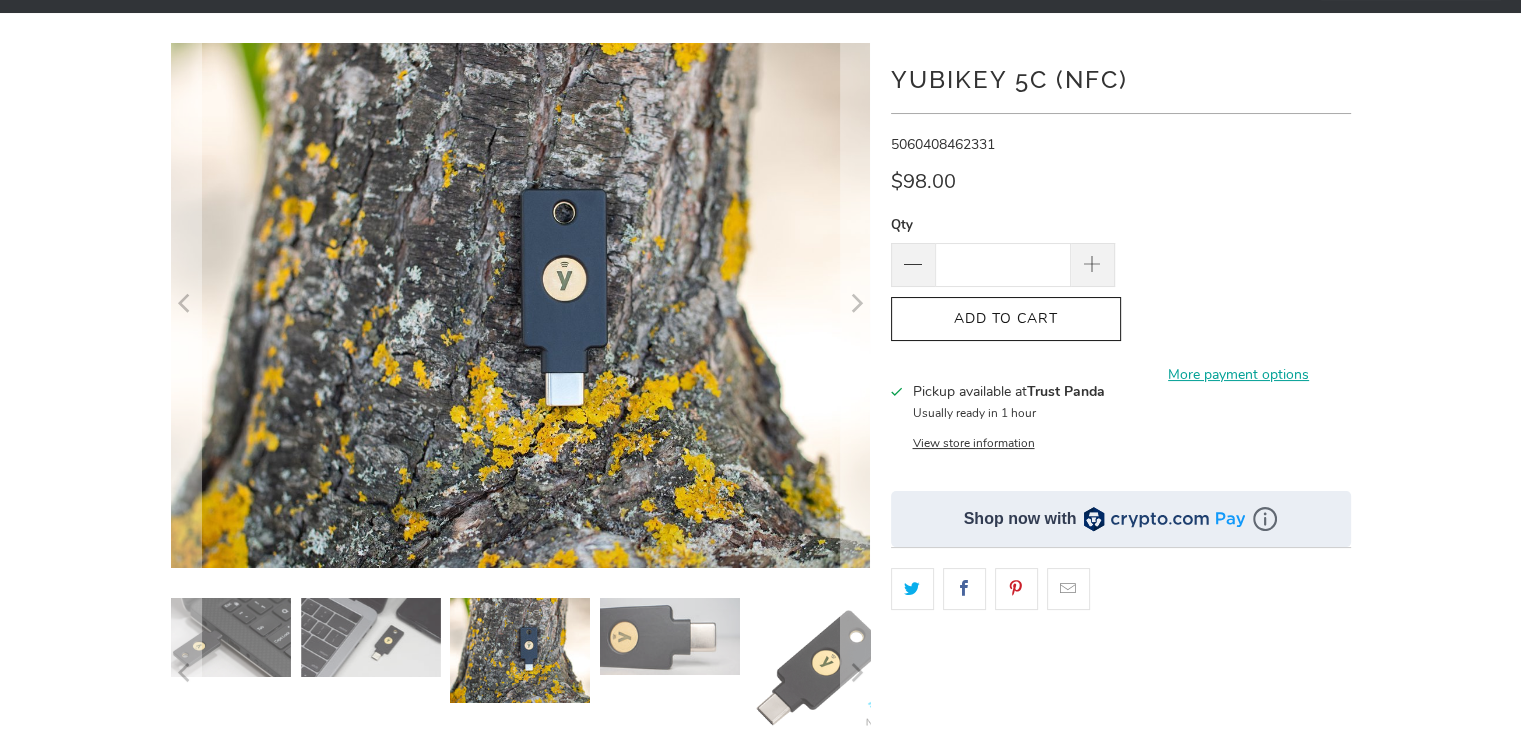 scroll, scrollTop: 0, scrollLeft: 0, axis: both 